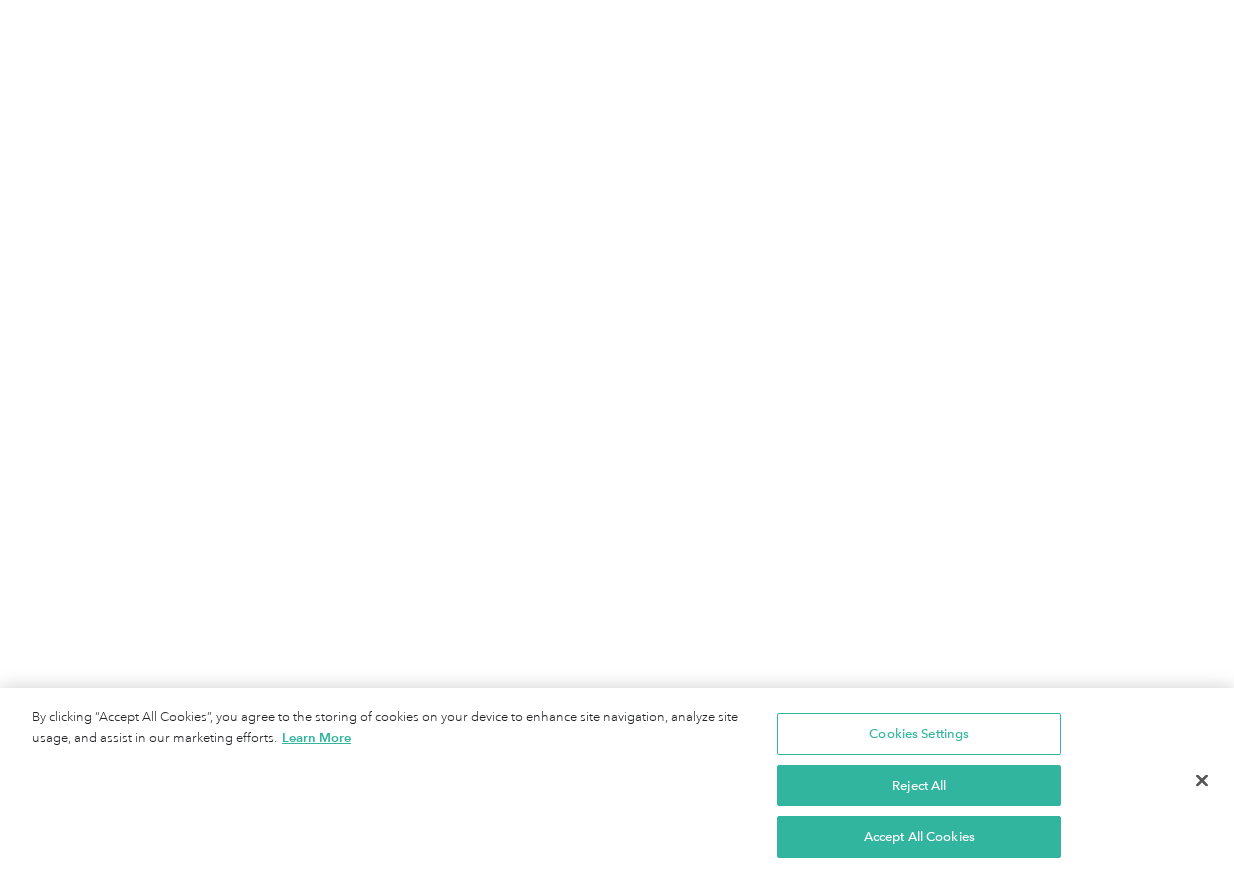 scroll, scrollTop: 0, scrollLeft: 0, axis: both 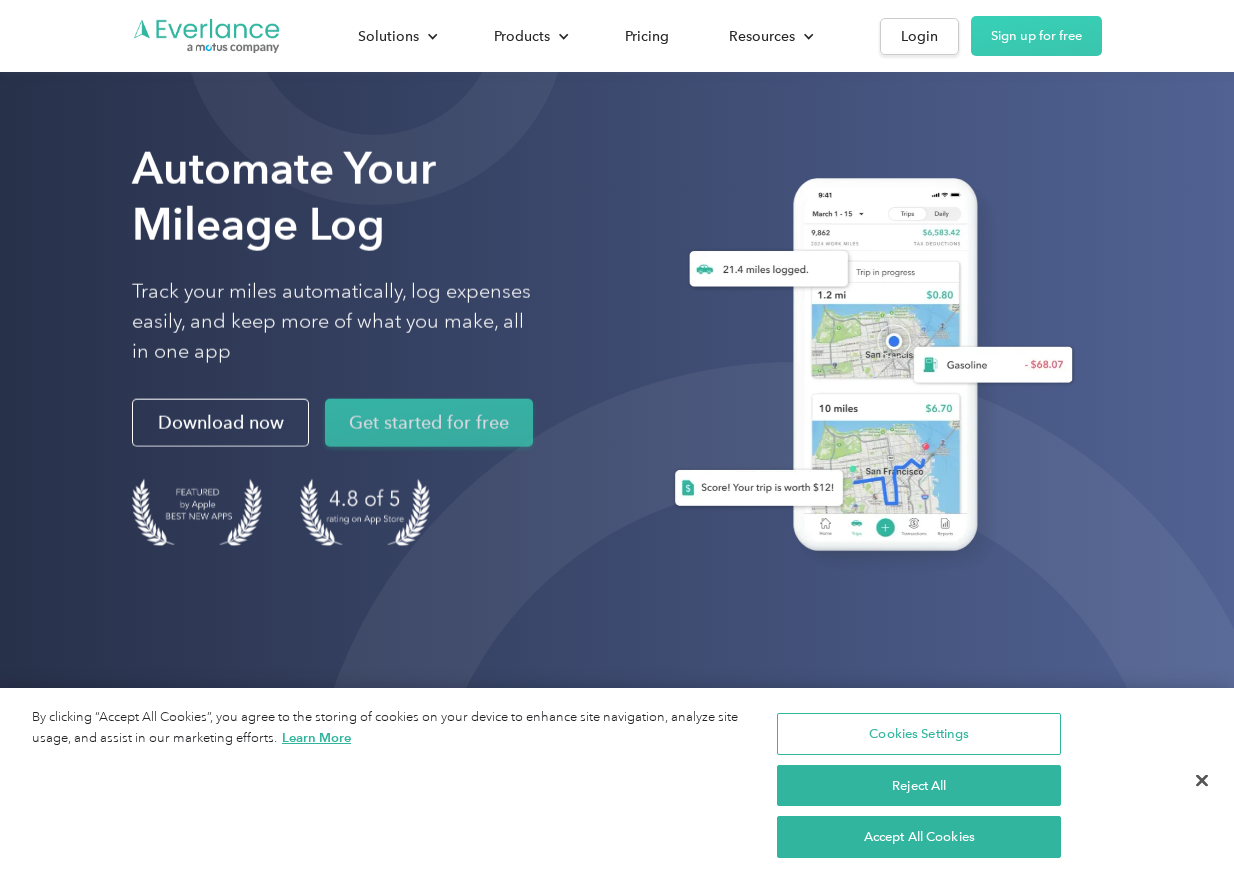 click on "Get started for free" at bounding box center (429, 423) 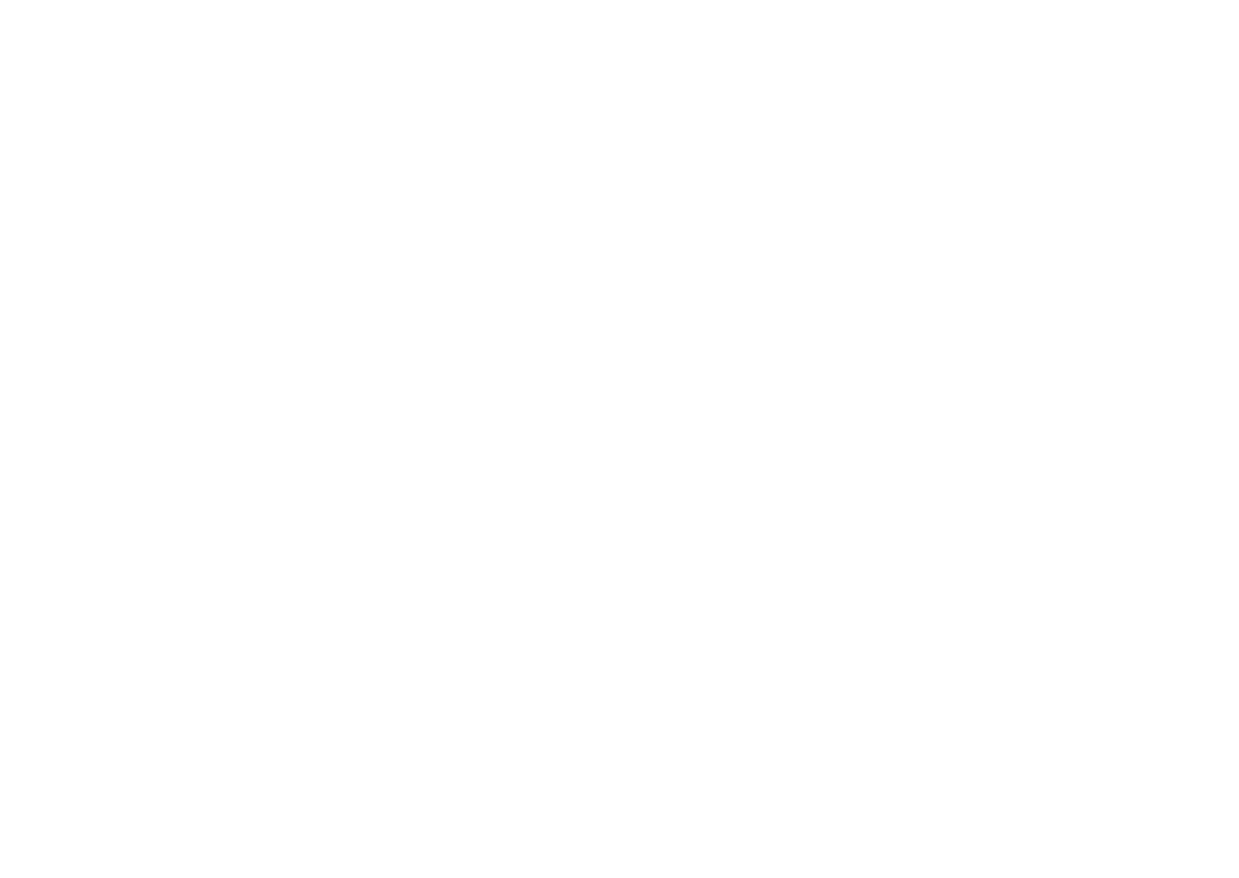 scroll, scrollTop: 0, scrollLeft: 0, axis: both 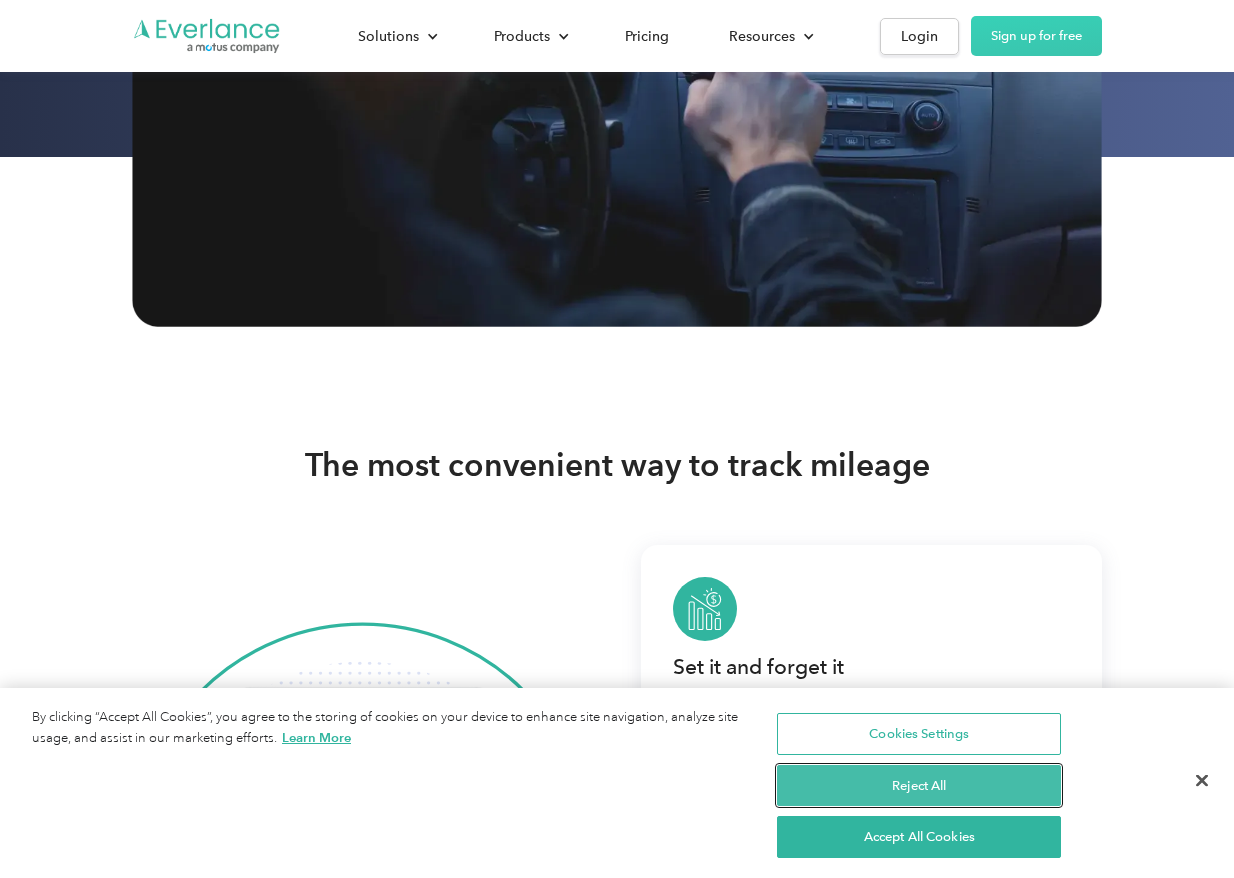 click on "Reject All" at bounding box center (919, 786) 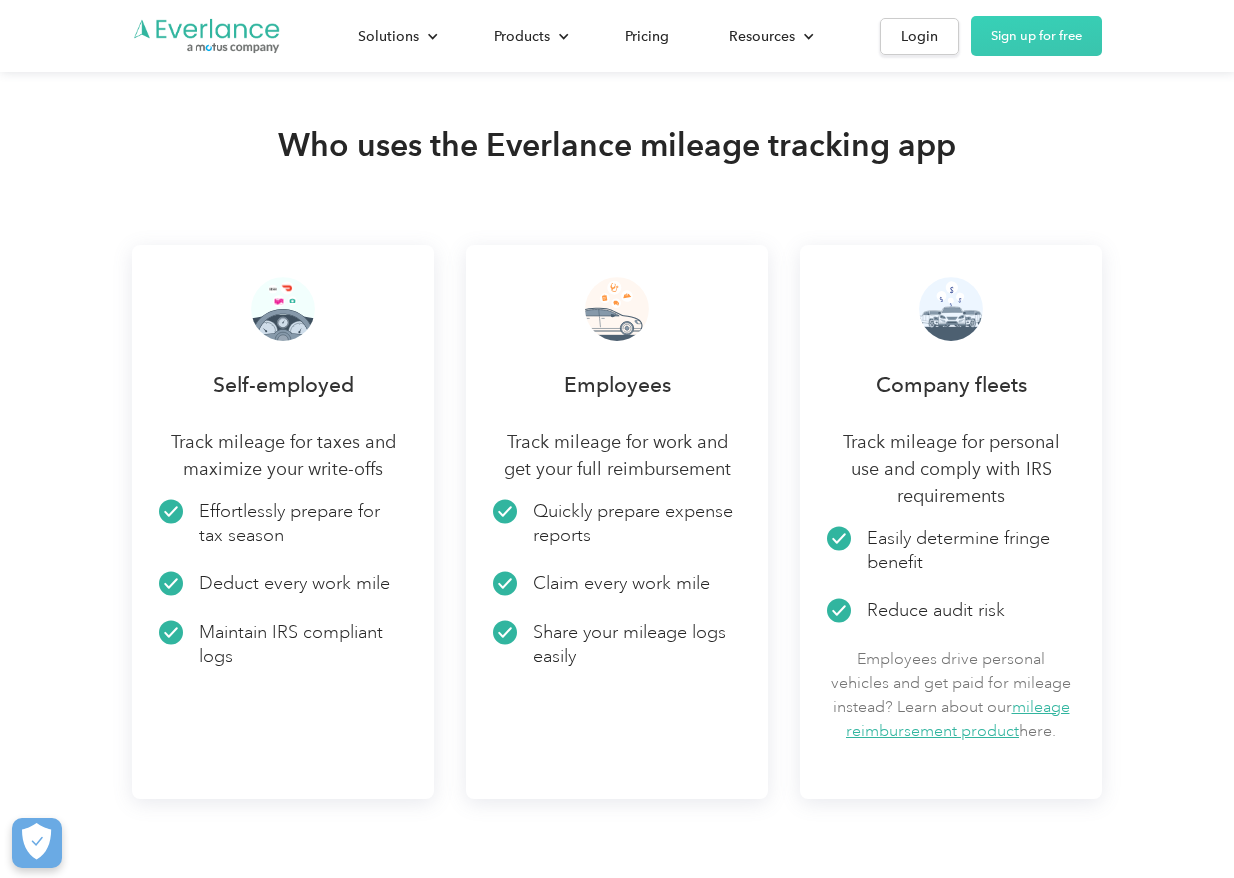 scroll, scrollTop: 4200, scrollLeft: 0, axis: vertical 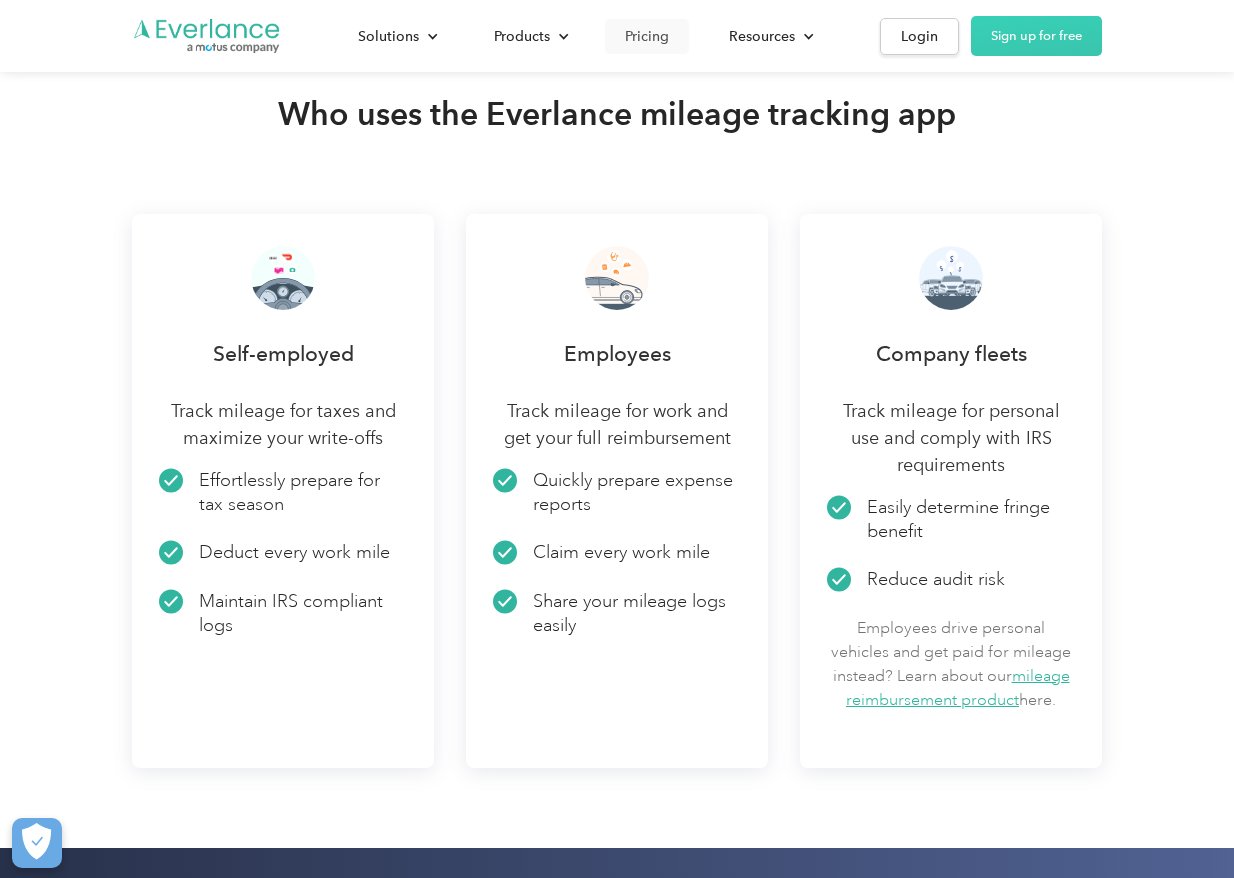 click on "Pricing" at bounding box center [647, 36] 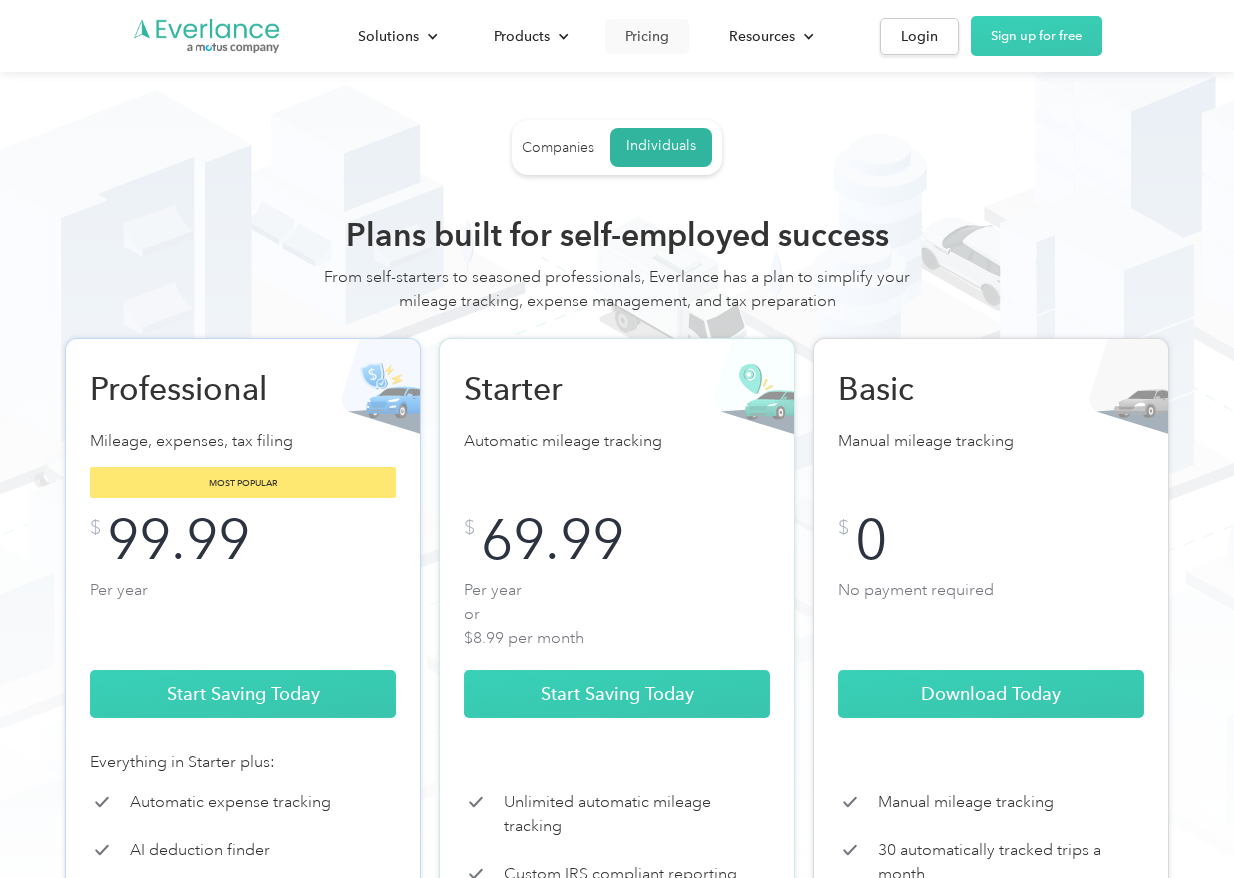 scroll, scrollTop: 0, scrollLeft: 0, axis: both 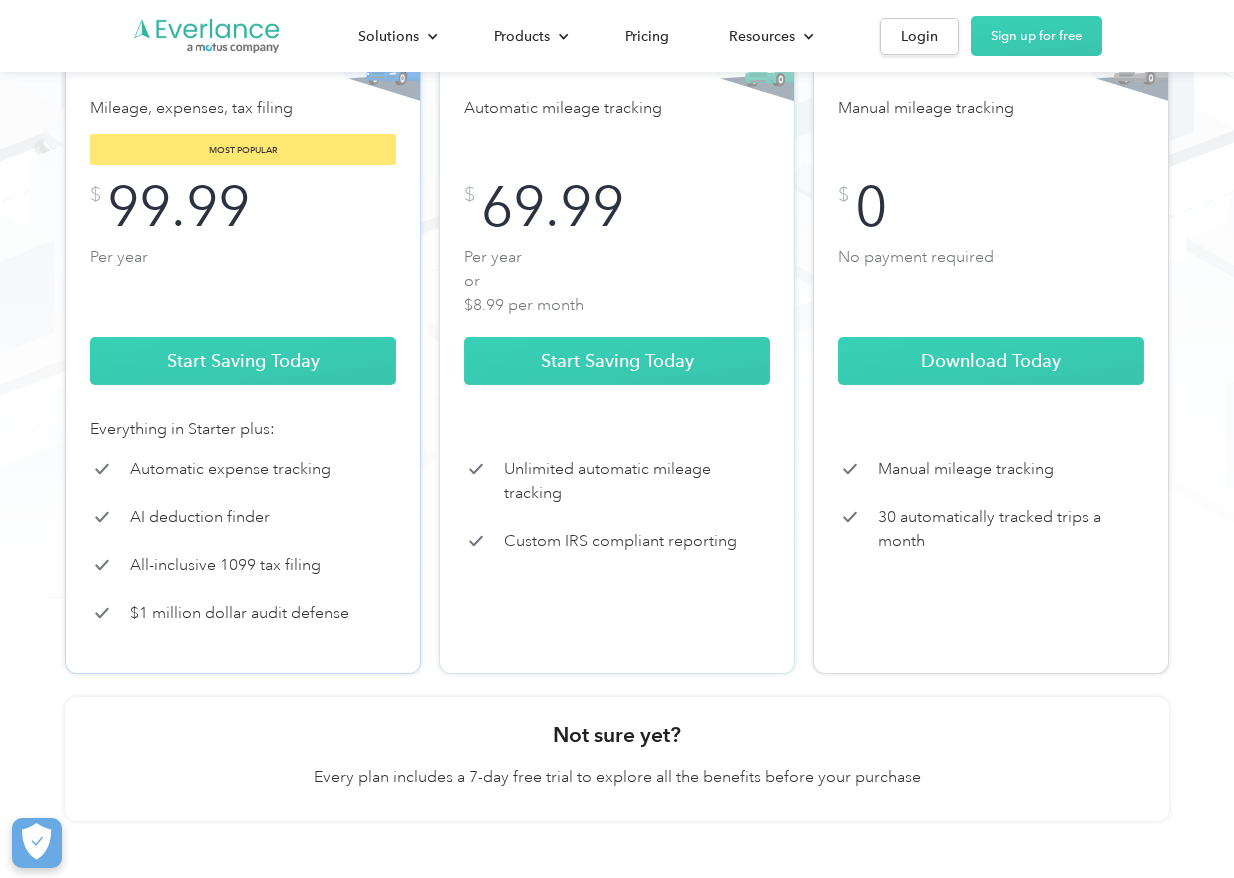 drag, startPoint x: 1041, startPoint y: 491, endPoint x: 1024, endPoint y: 529, distance: 41.62932 